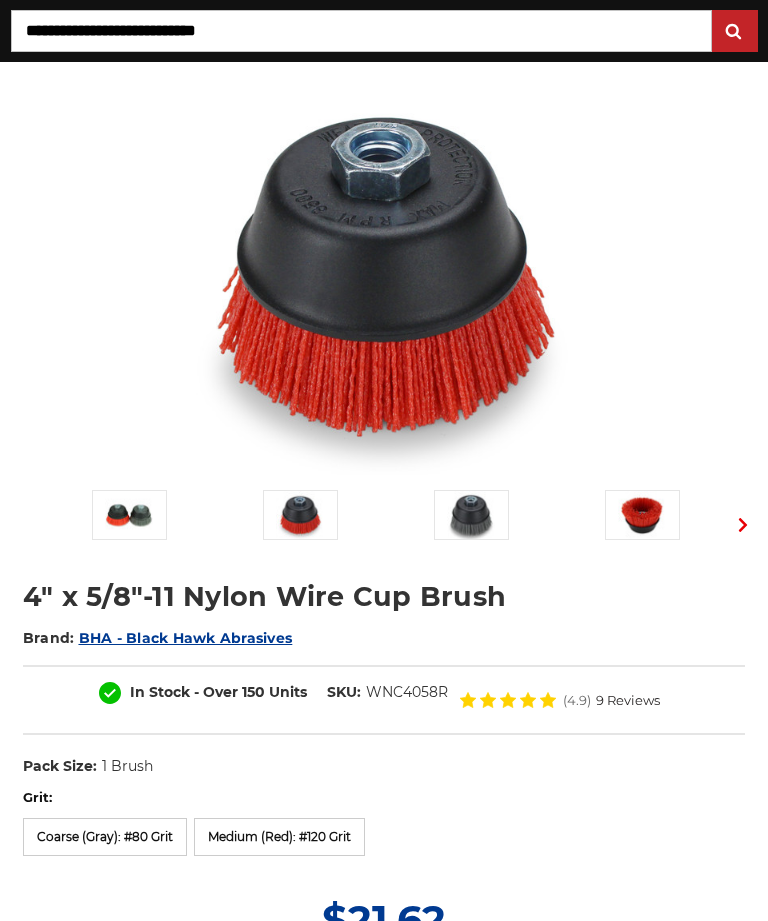 scroll, scrollTop: 286, scrollLeft: 0, axis: vertical 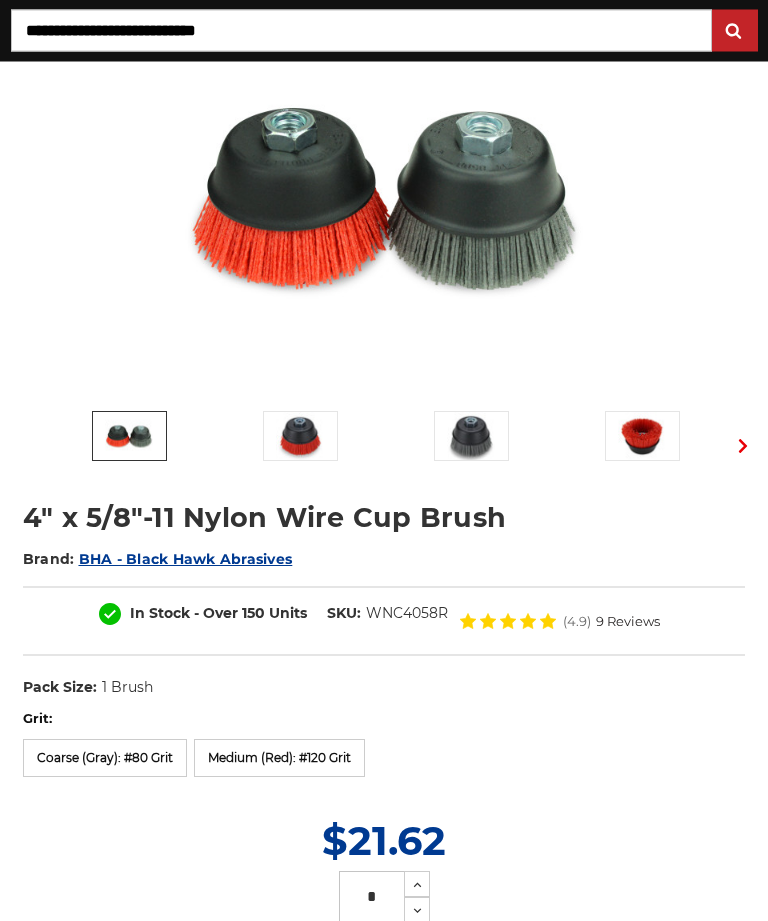 click at bounding box center [129, 437] 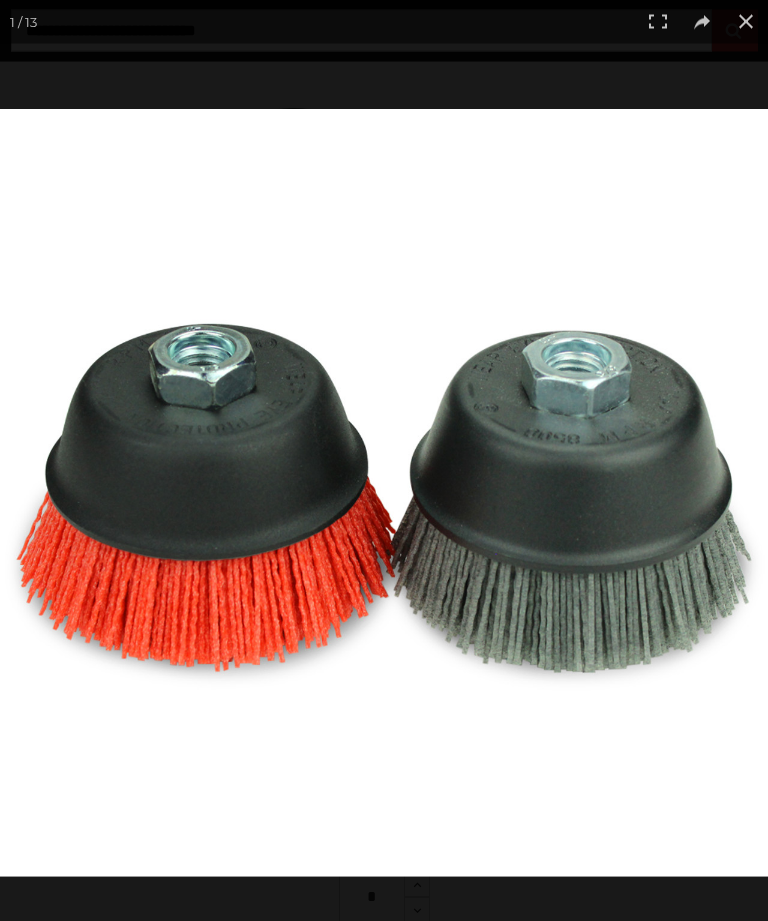 scroll, scrollTop: 248, scrollLeft: 0, axis: vertical 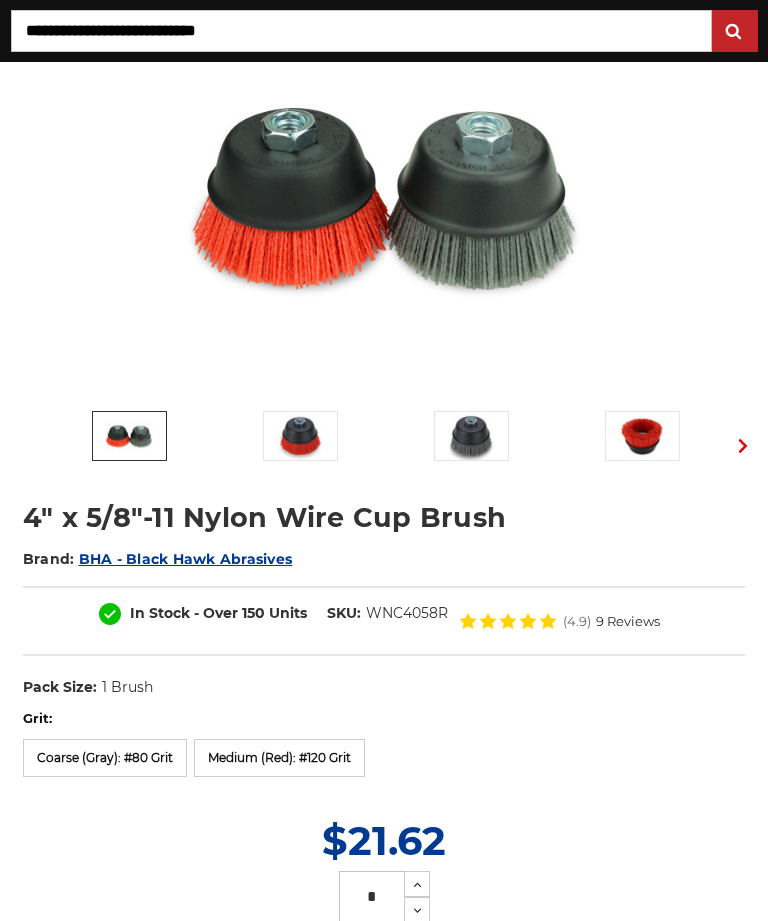 click on "Coarse (Gray): #80 Grit" at bounding box center [105, 758] 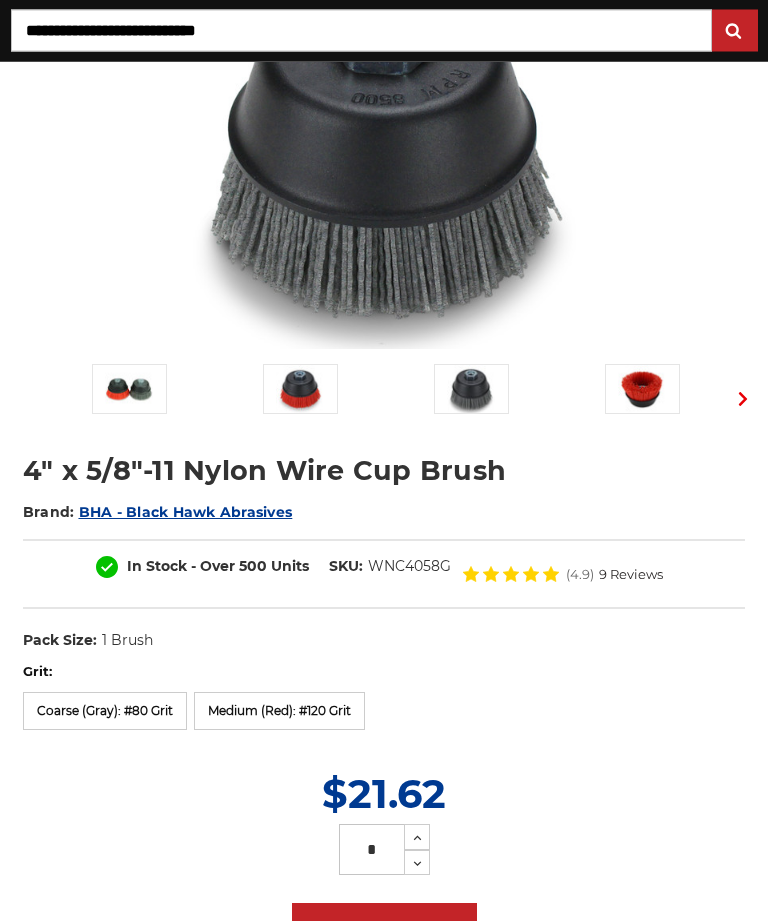 scroll, scrollTop: 353, scrollLeft: 0, axis: vertical 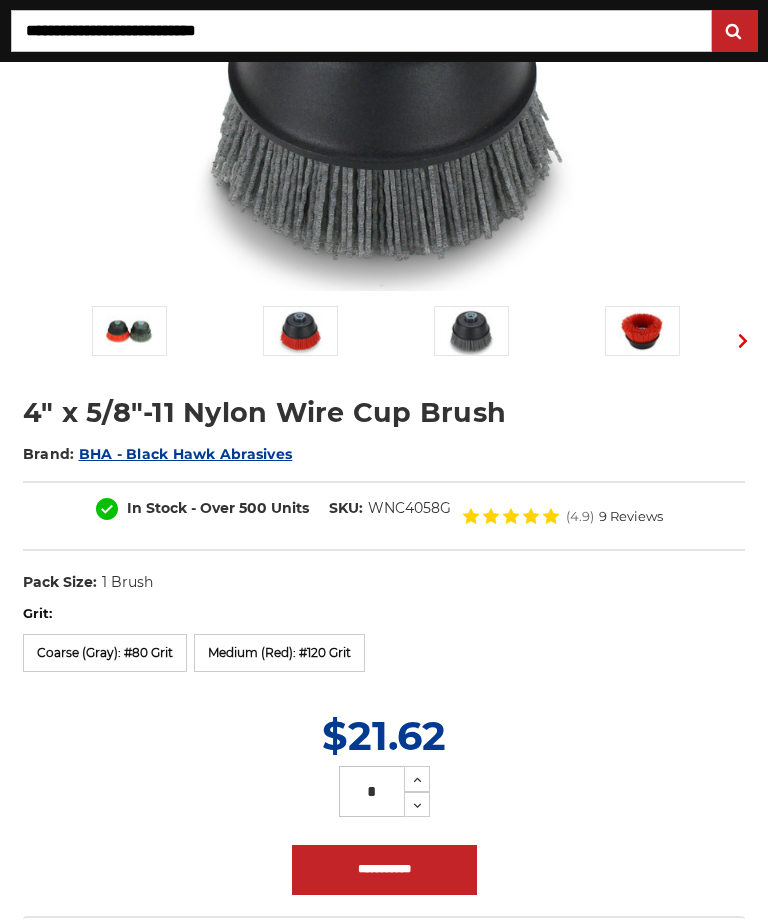 click on "**********" at bounding box center [384, 870] 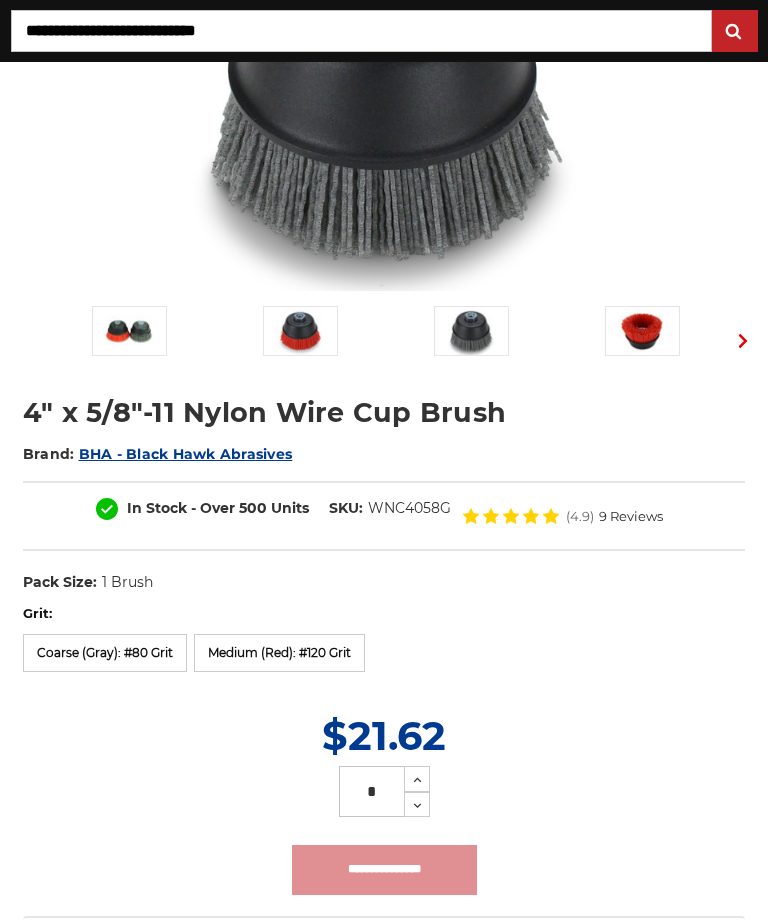 type on "**********" 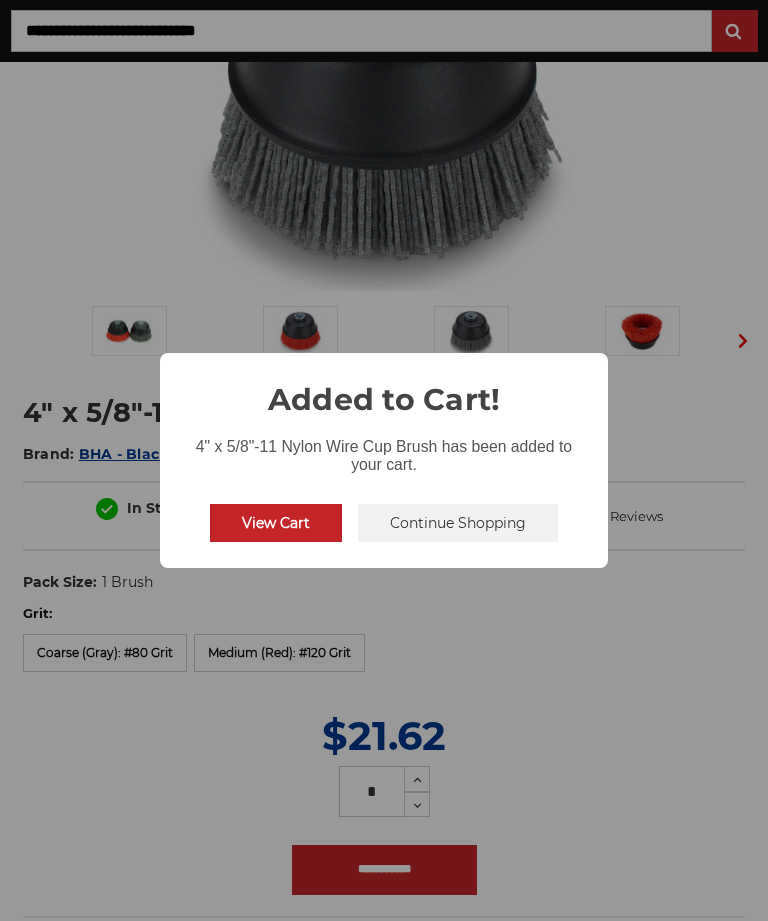 click on "View Cart" at bounding box center (276, 523) 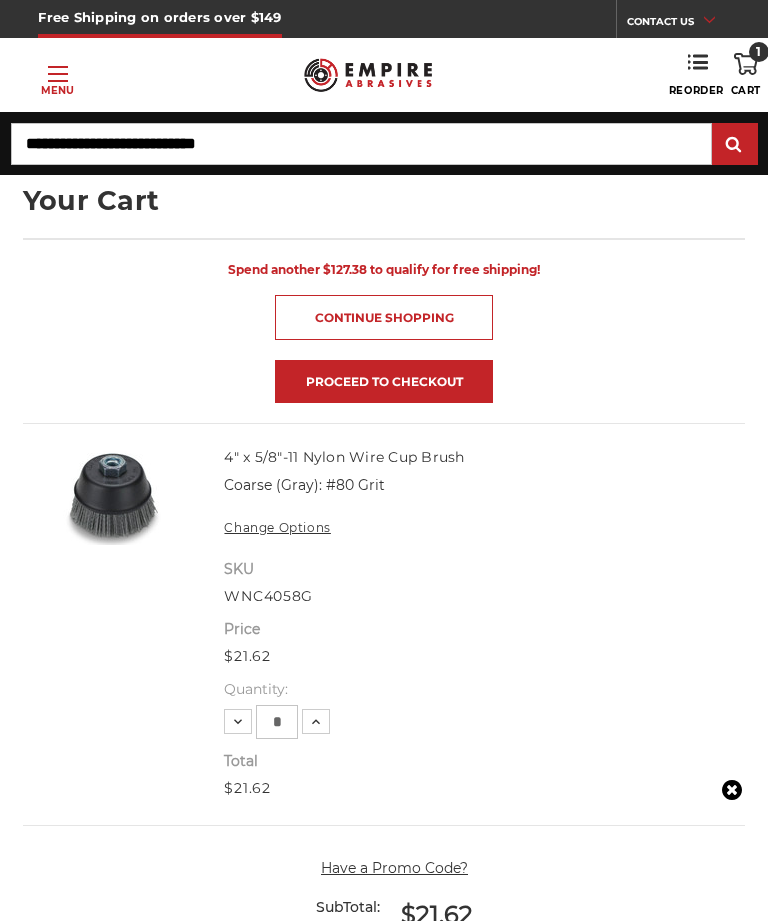 scroll, scrollTop: 108, scrollLeft: 0, axis: vertical 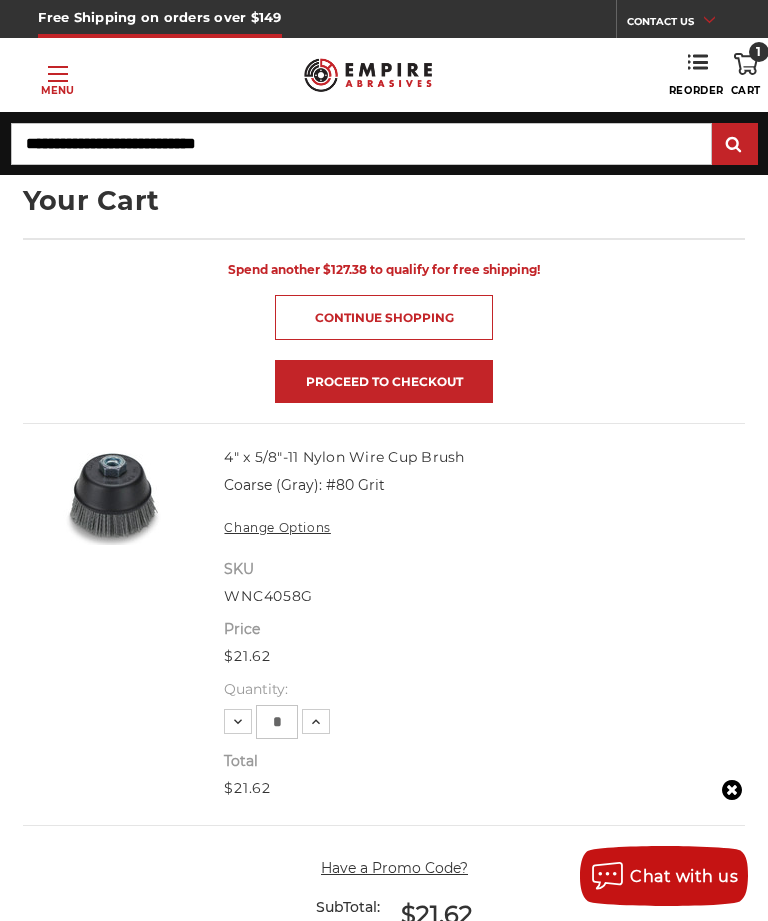 click on "Proceed to checkout" at bounding box center [384, 381] 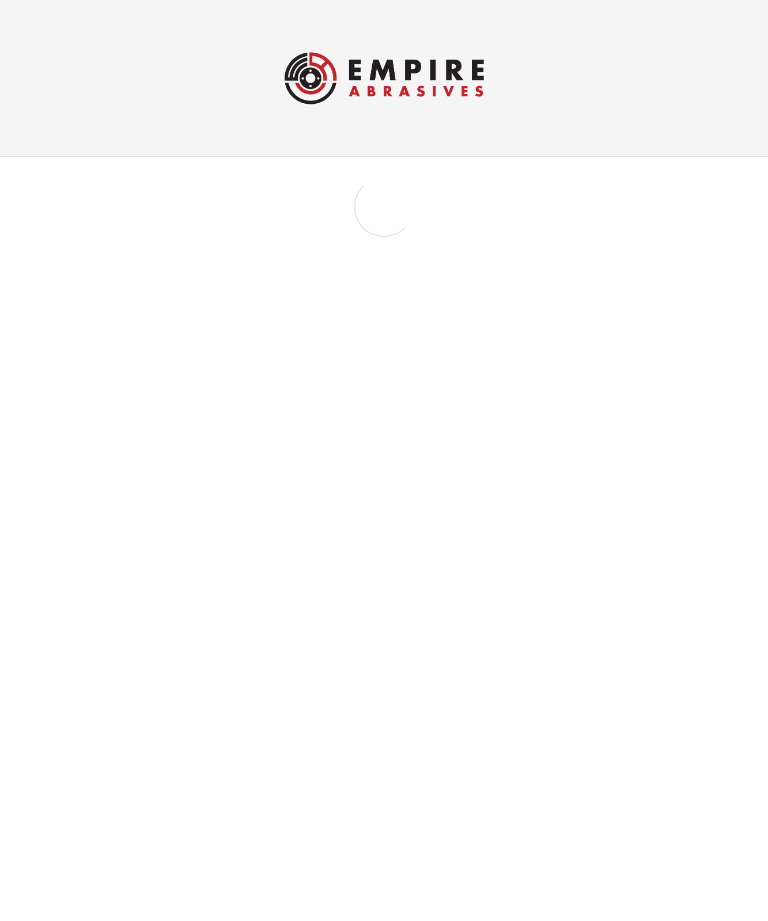 scroll, scrollTop: 0, scrollLeft: 0, axis: both 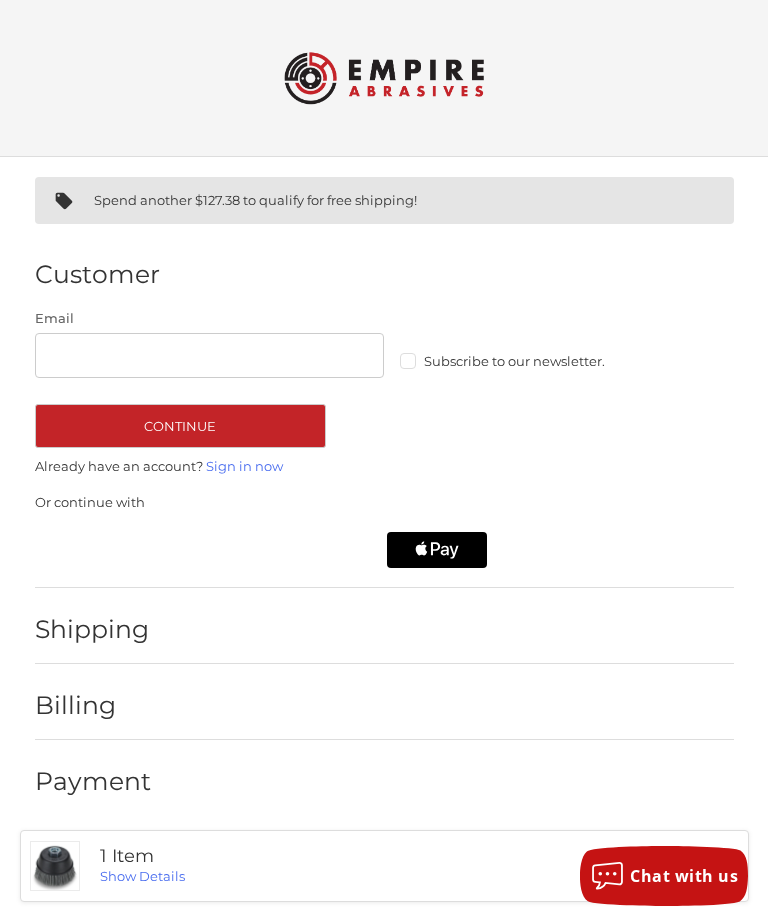 click on "Email" at bounding box center [210, 355] 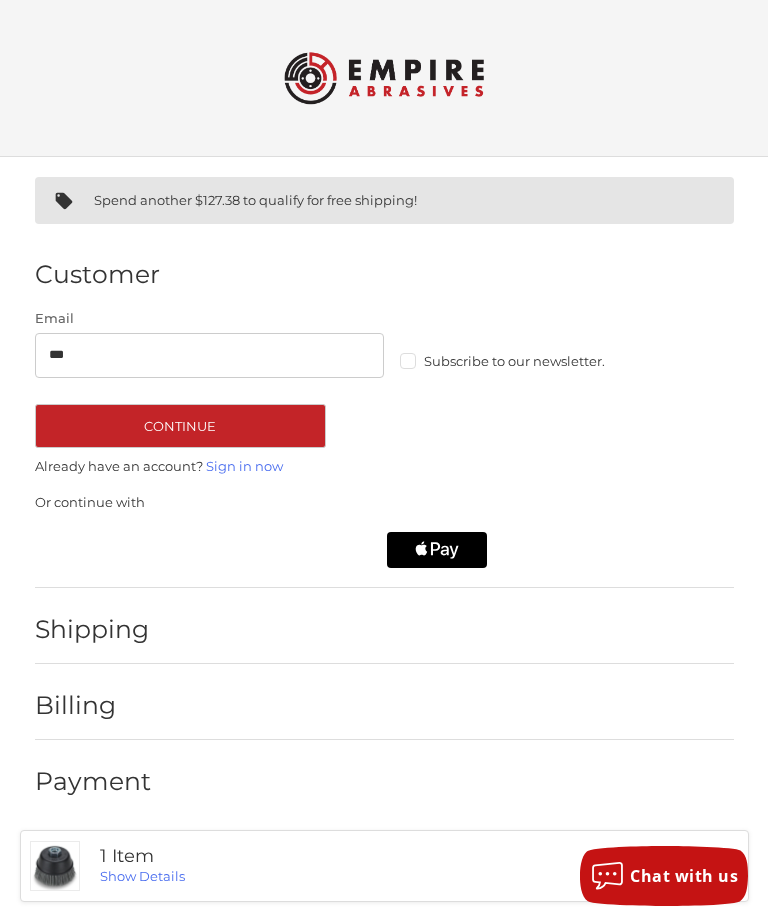 type on "****" 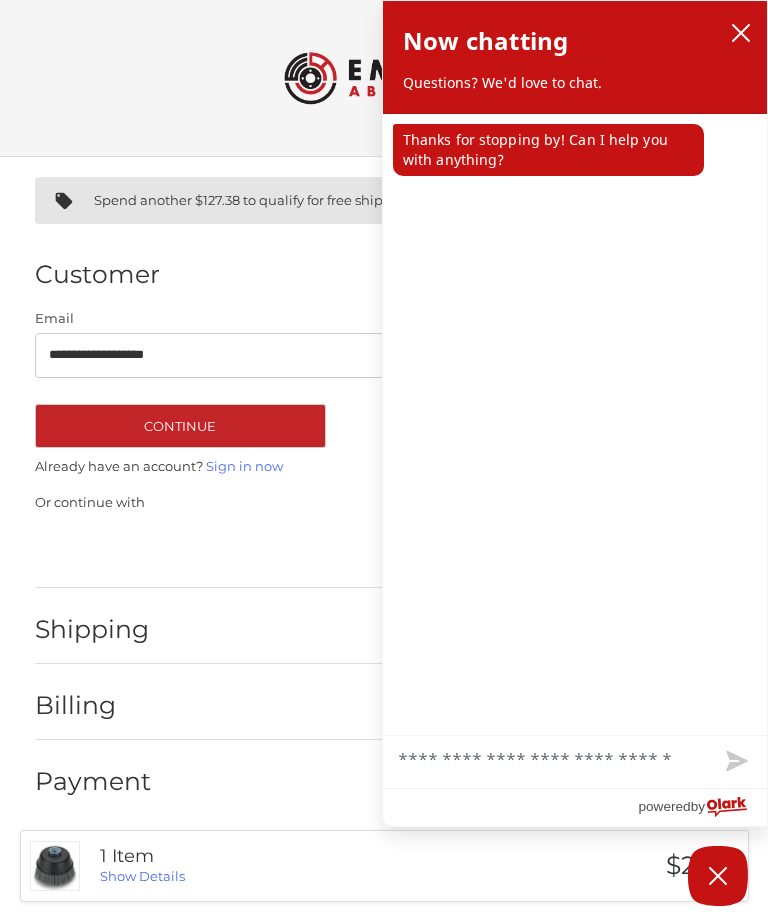 type on "**********" 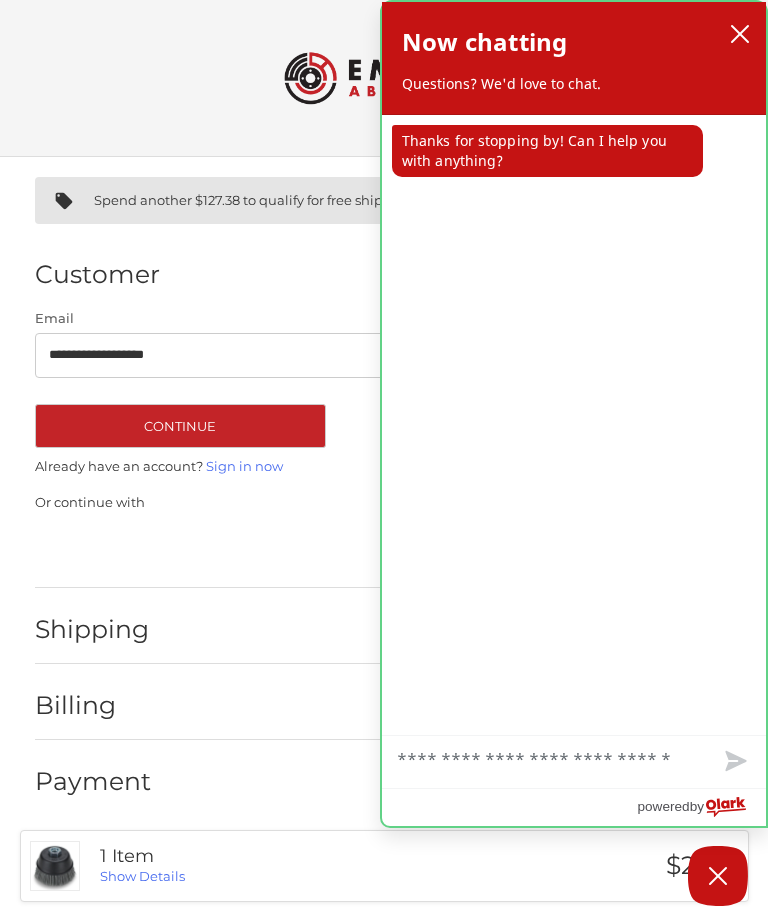 click 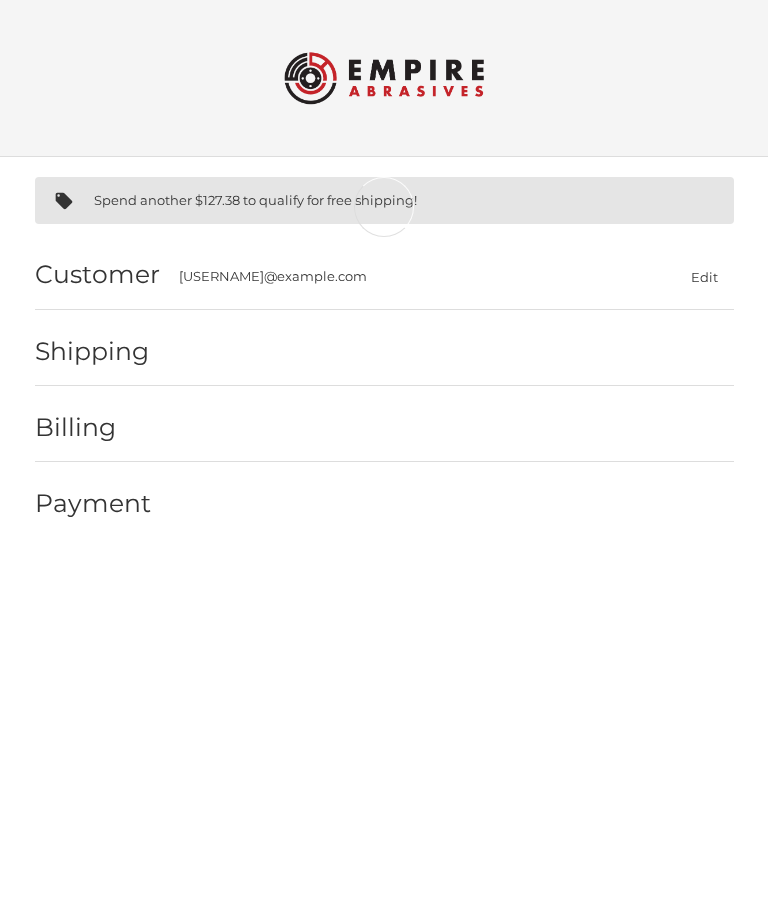 scroll, scrollTop: 0, scrollLeft: 0, axis: both 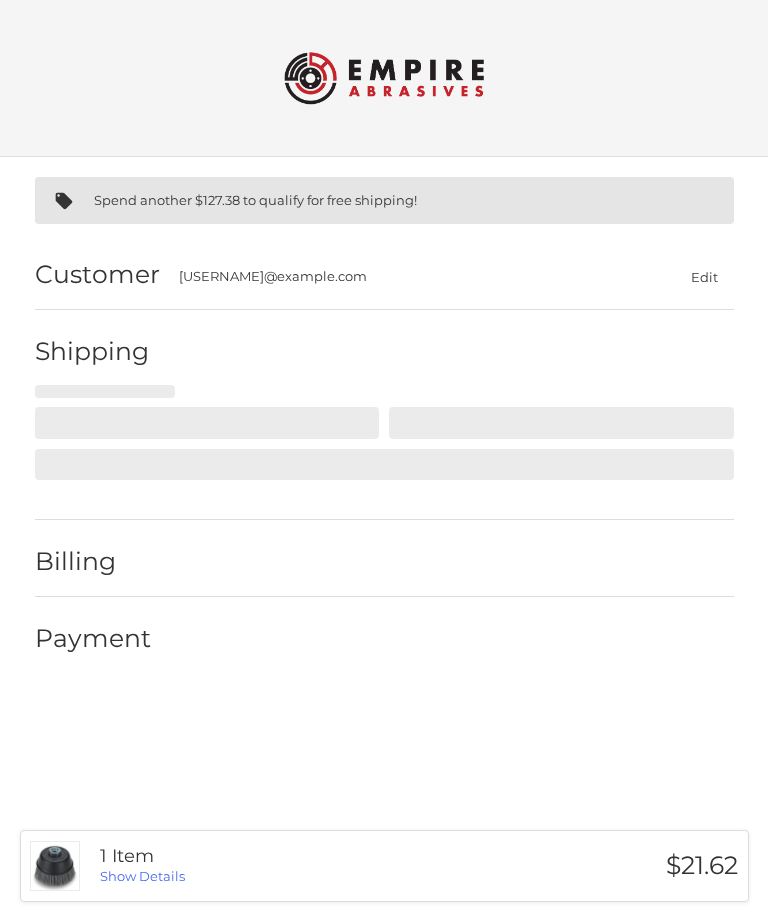 select on "**" 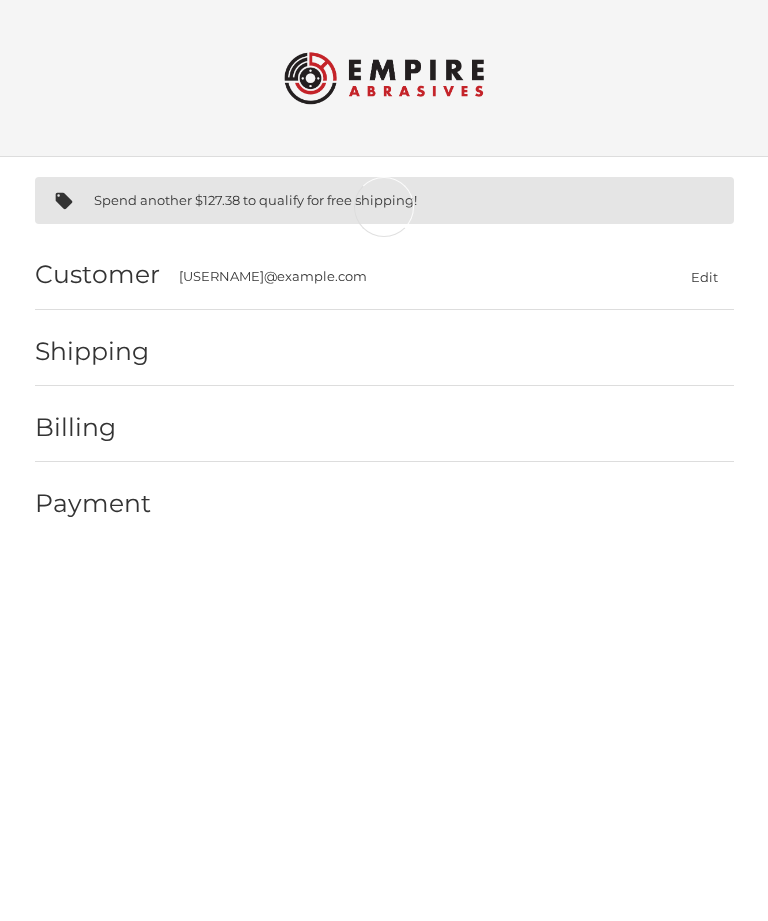 scroll, scrollTop: 0, scrollLeft: 0, axis: both 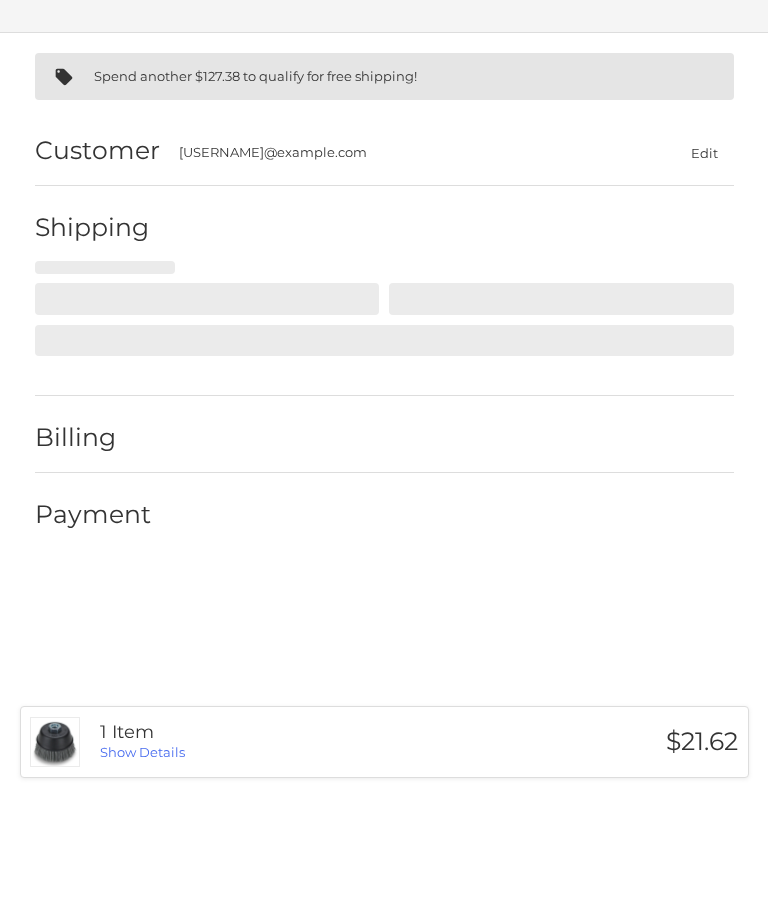 select on "**" 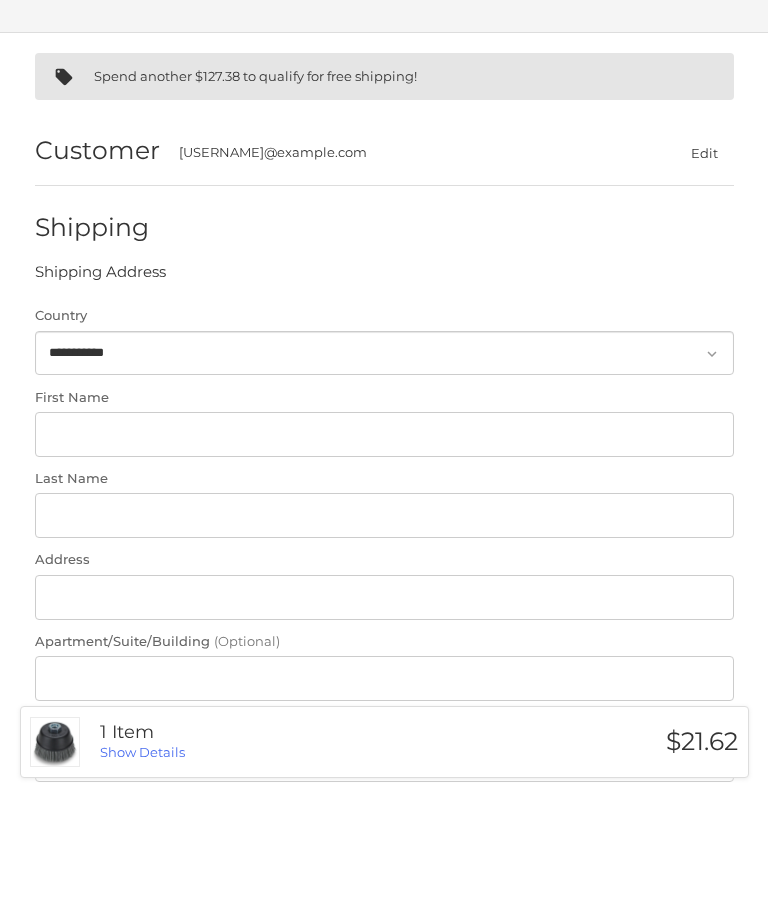 scroll, scrollTop: 0, scrollLeft: 0, axis: both 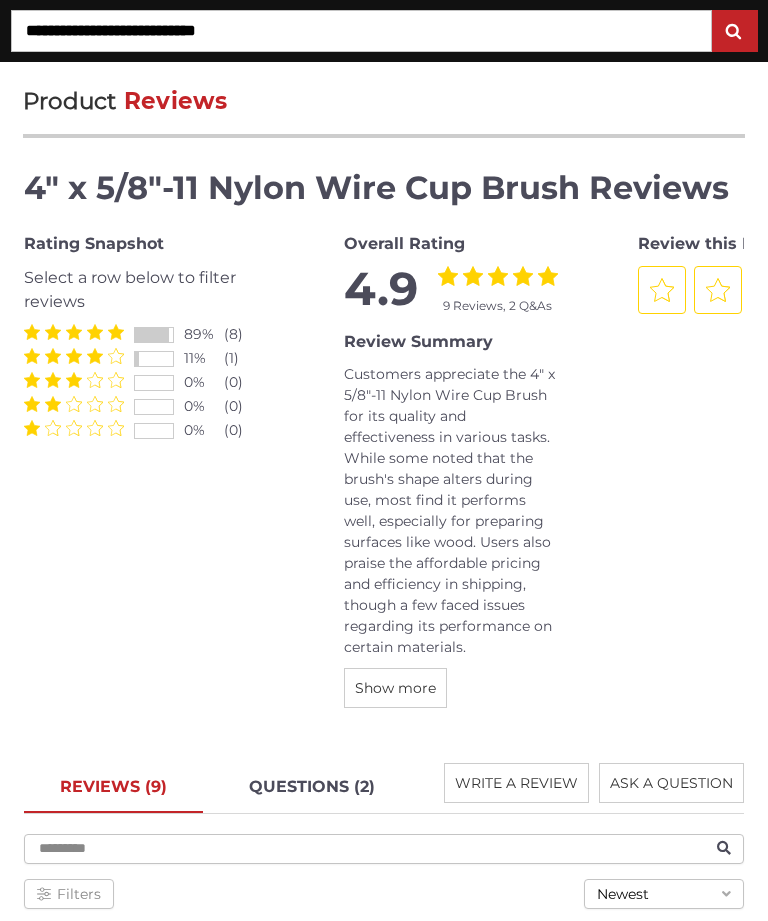 click on "Show more" at bounding box center [395, 688] 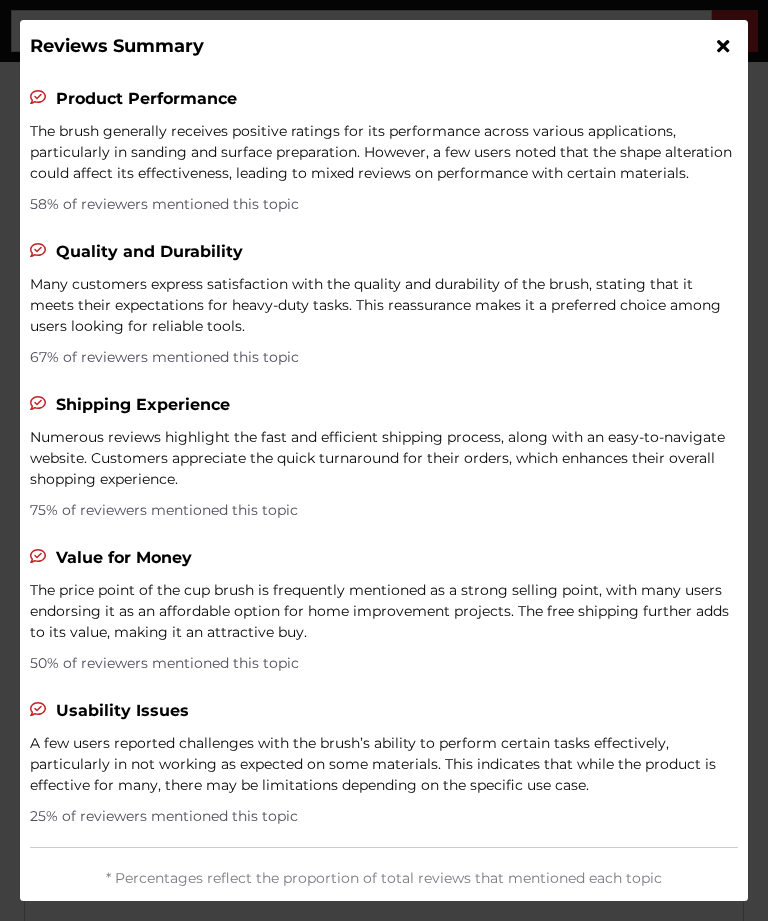 scroll, scrollTop: 4140, scrollLeft: 0, axis: vertical 